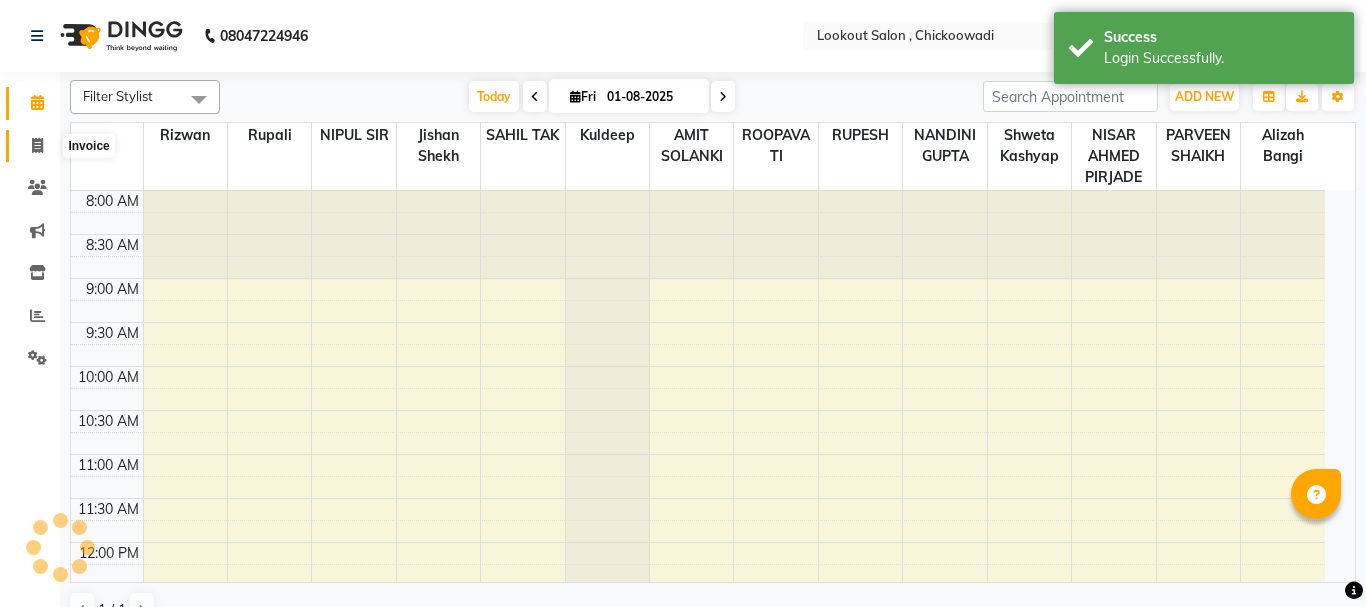 click 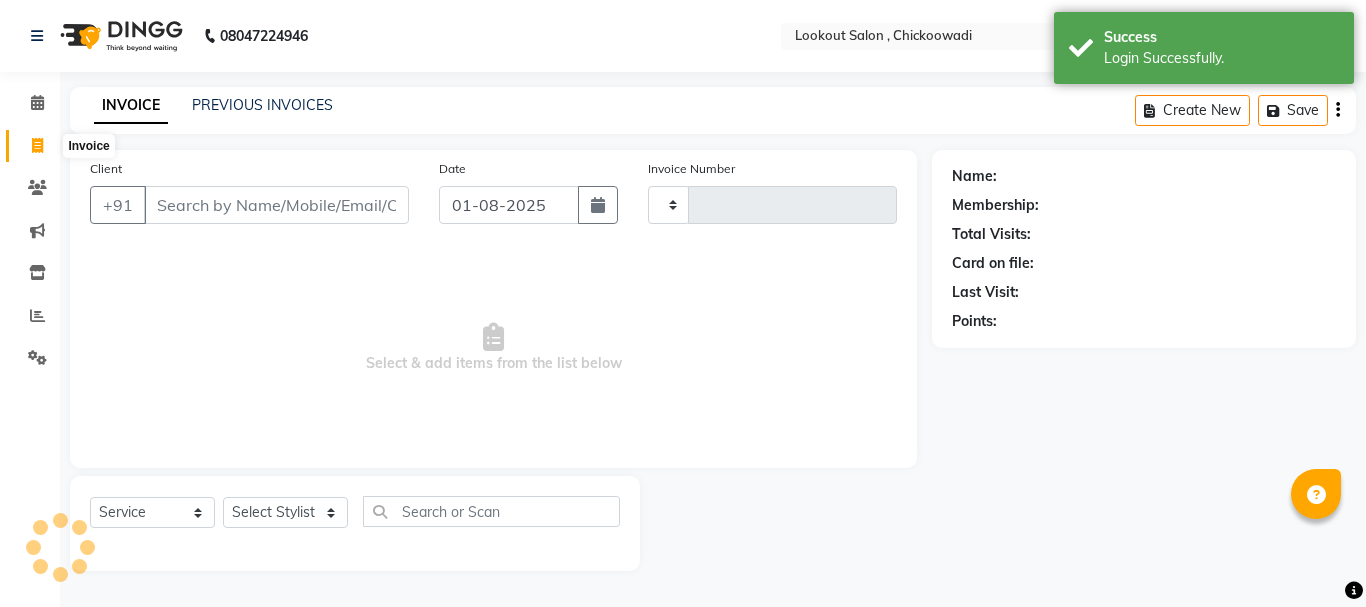 scroll, scrollTop: 0, scrollLeft: 0, axis: both 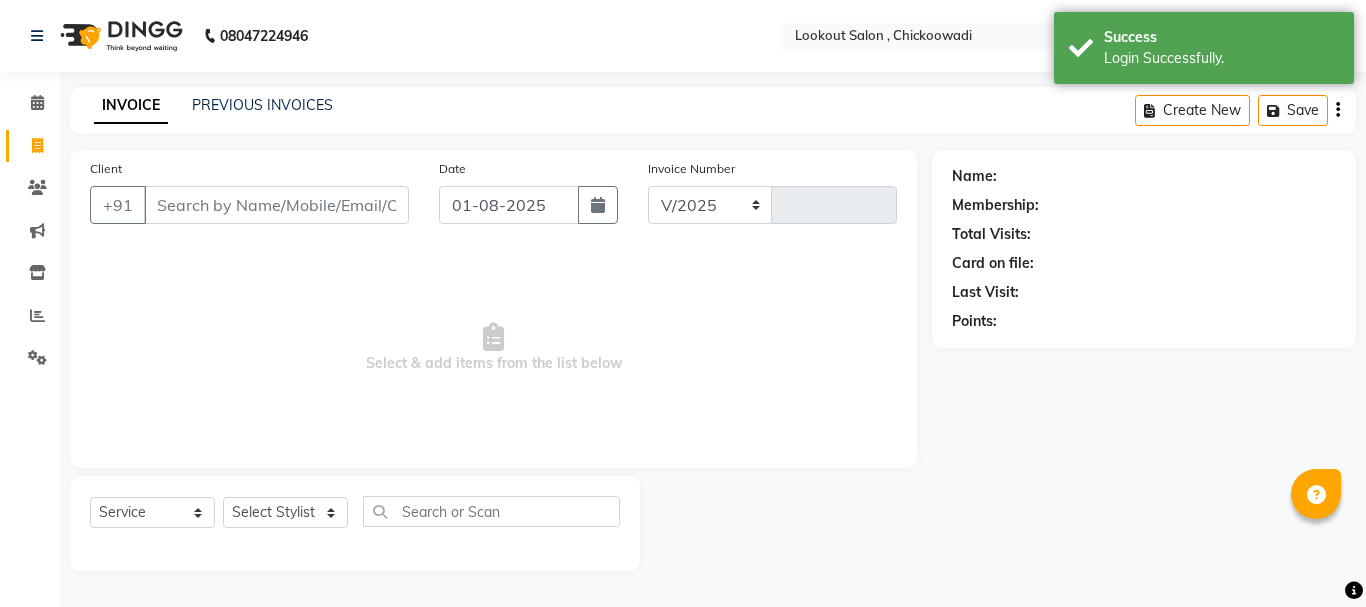 select on "151" 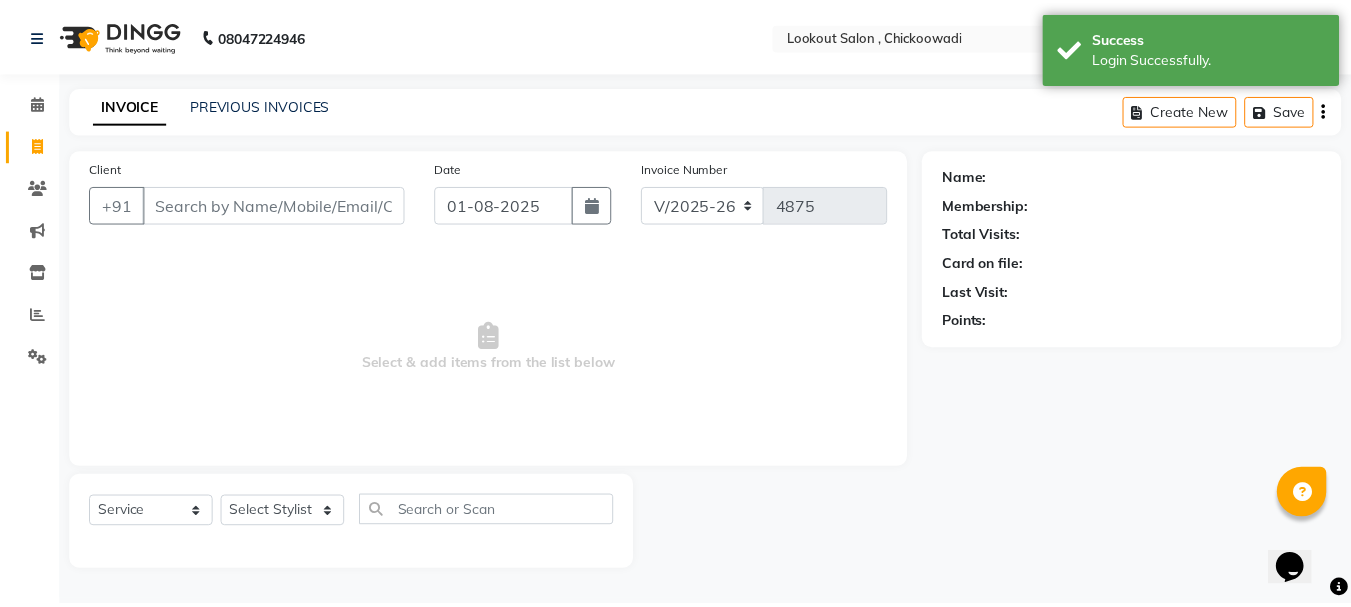 scroll, scrollTop: 0, scrollLeft: 0, axis: both 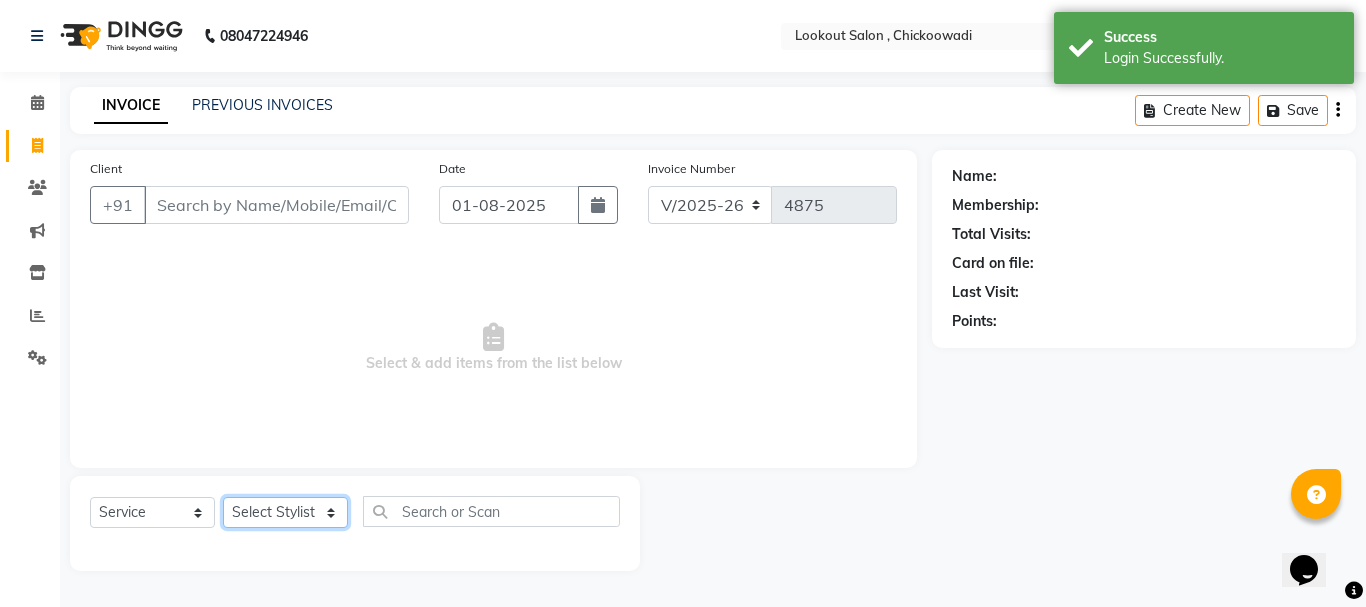 click on "Select Stylist" 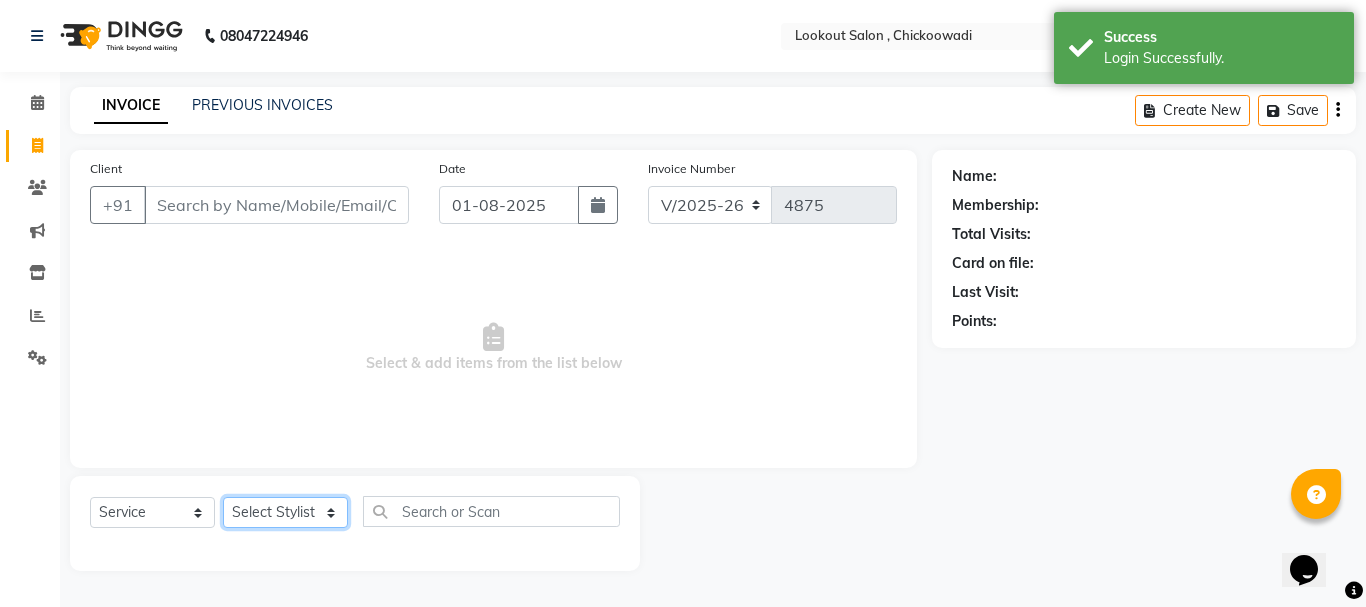 select on "19837" 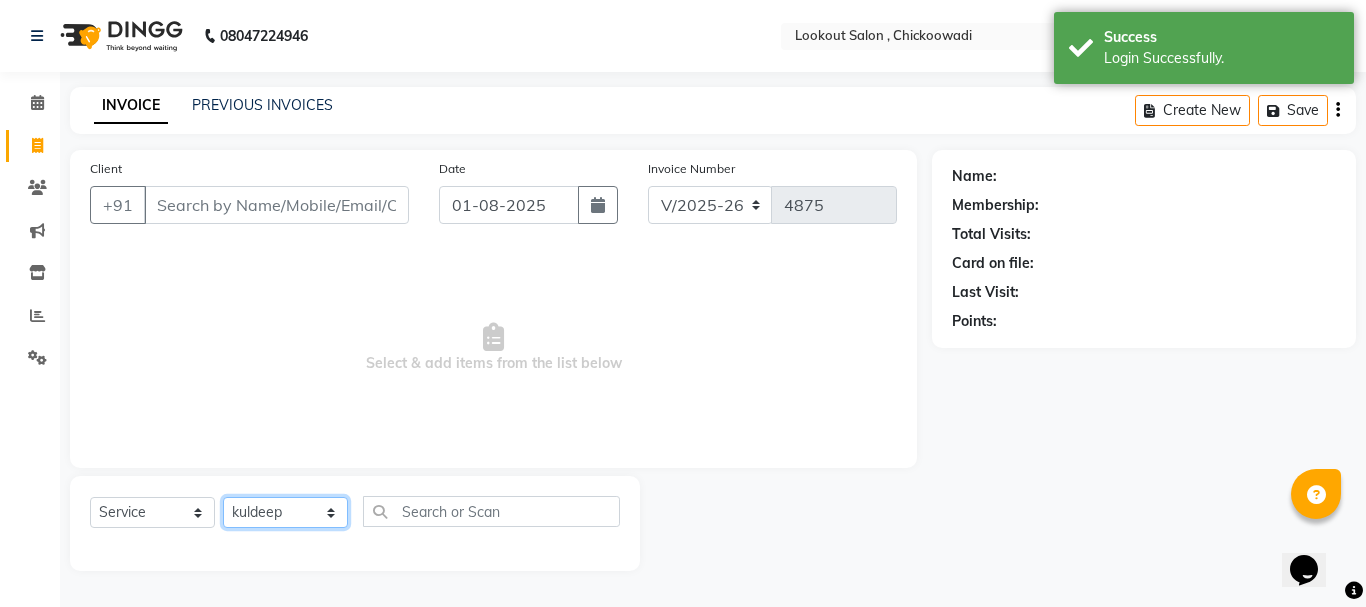 click on "Select Stylist Alizah Bangi AMIT SOLANKI jishan shekh kuldeep MANDAR GOSAVI NANDINI GUPTA NIPUL SIR NISAR AHMED PIRJADE PARVEEN SHAIKH Rizwan ROOPAVATI Rupali  RUPESH SADAF SHAIKH SAHIL TAK SAMREEN DHOLKIYA shweta kashyap" 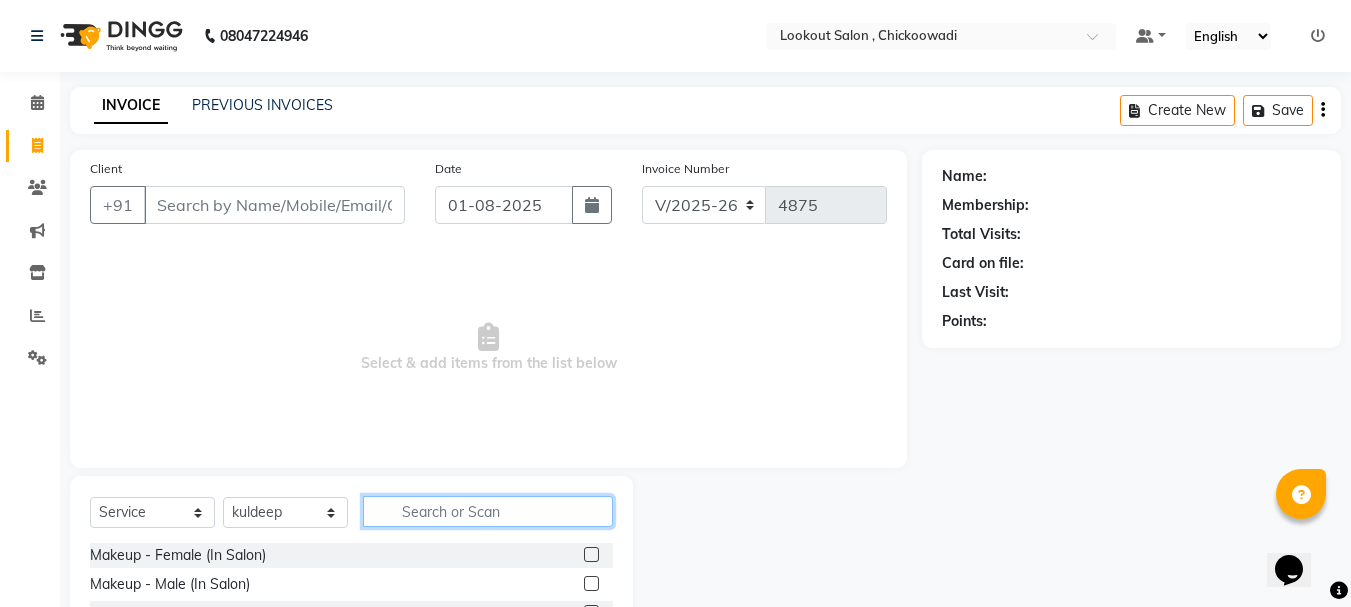 click 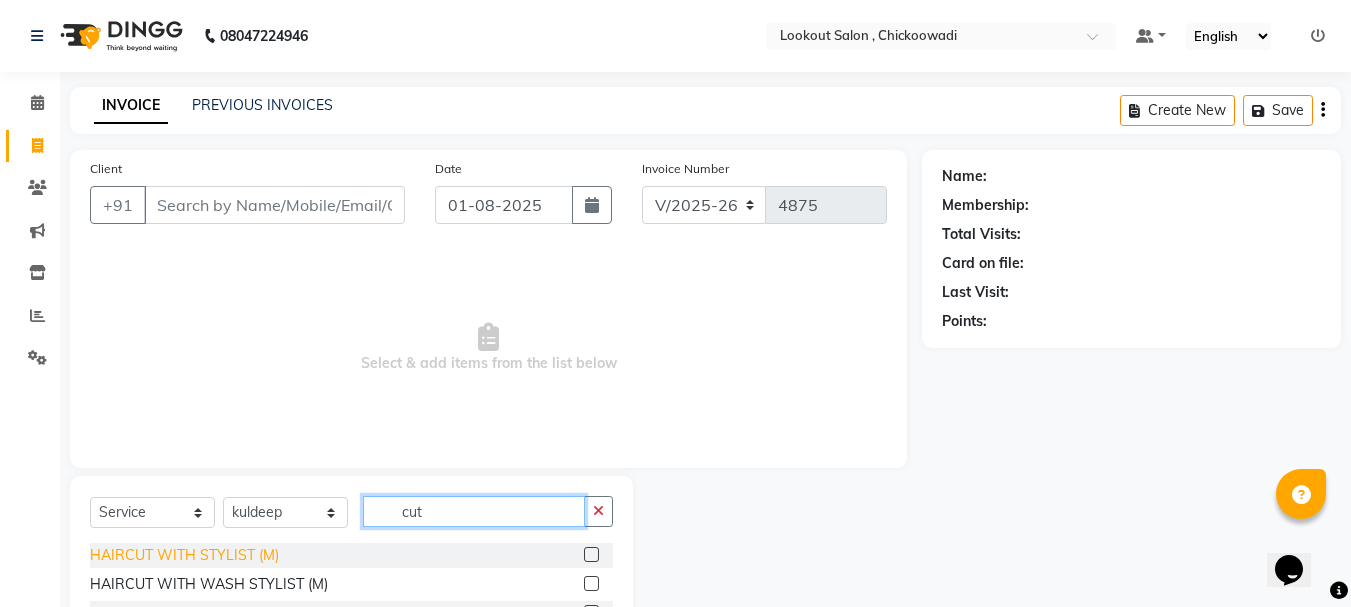 type on "cut" 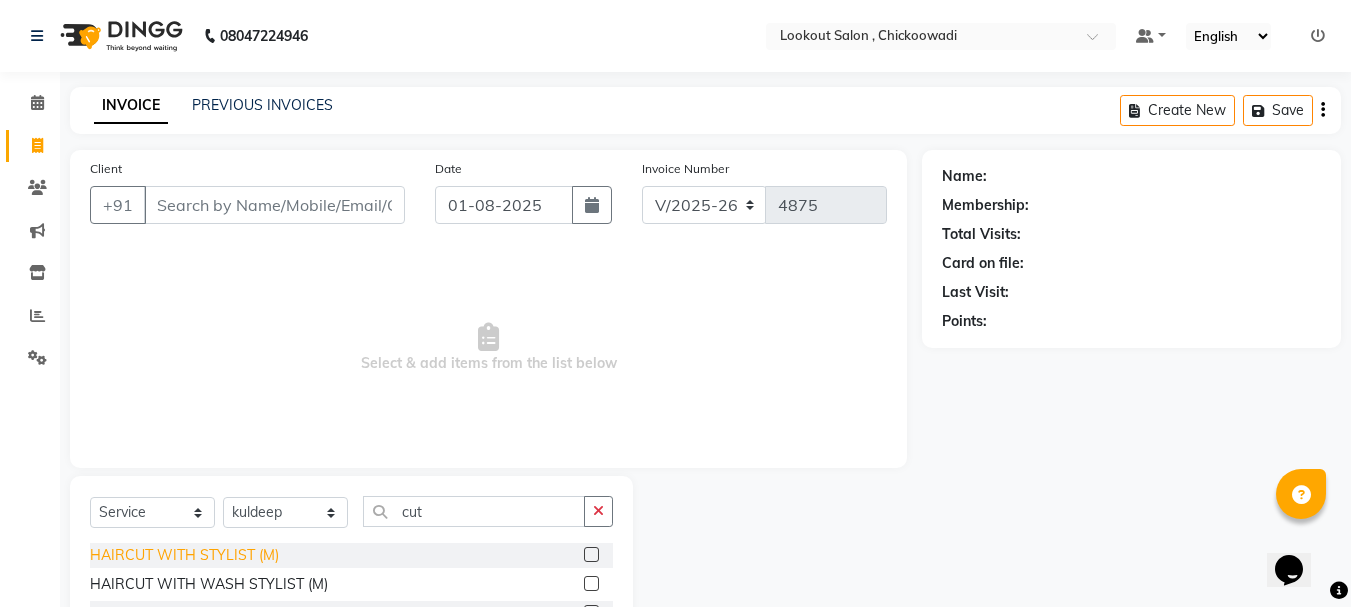 click on "HAIRCUT WITH STYLIST (M)" 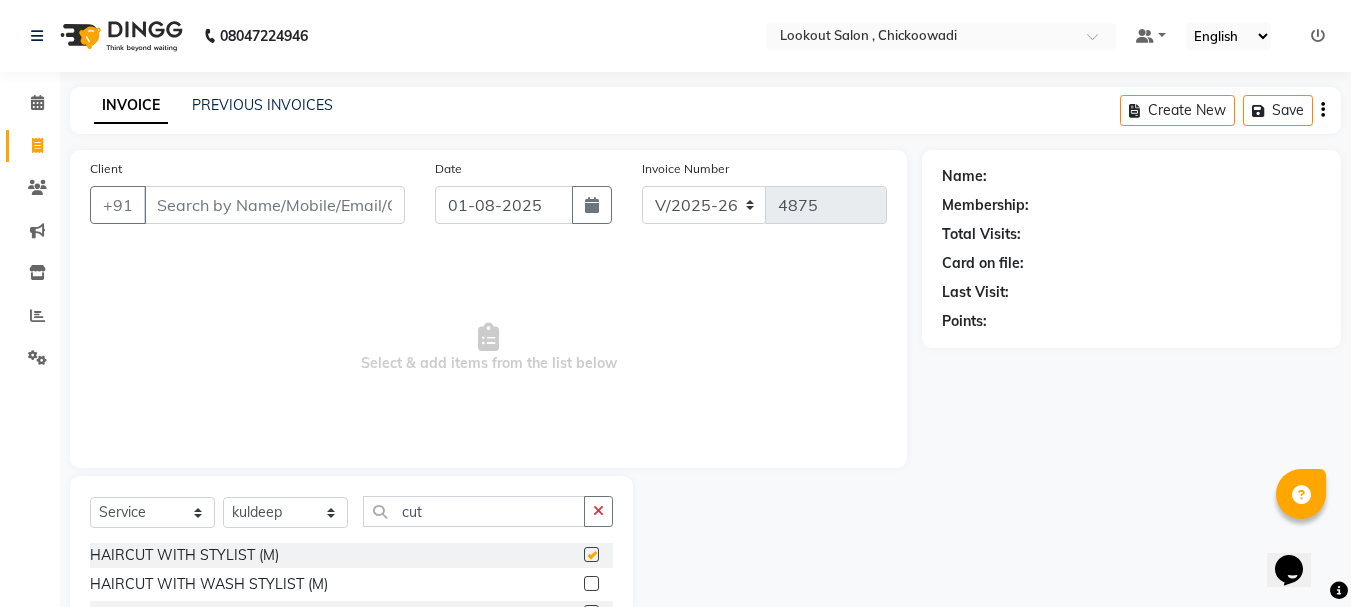 checkbox on "false" 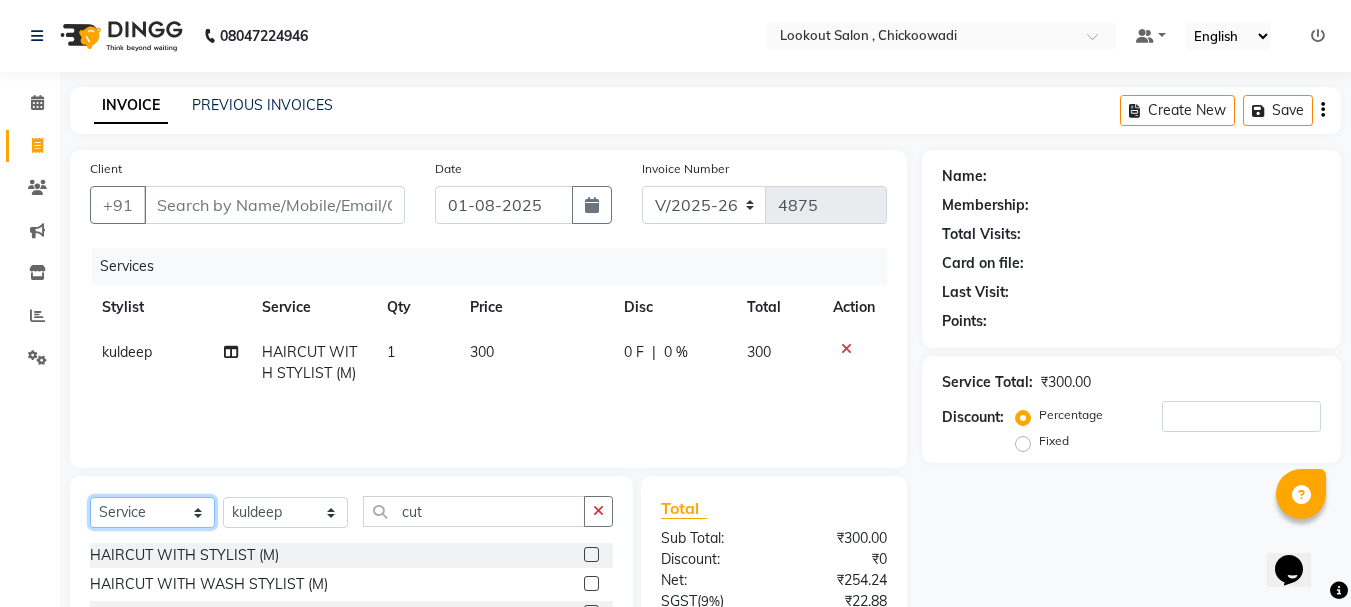 click on "Select  Service  Product  Membership  Package Voucher Prepaid Gift Card" 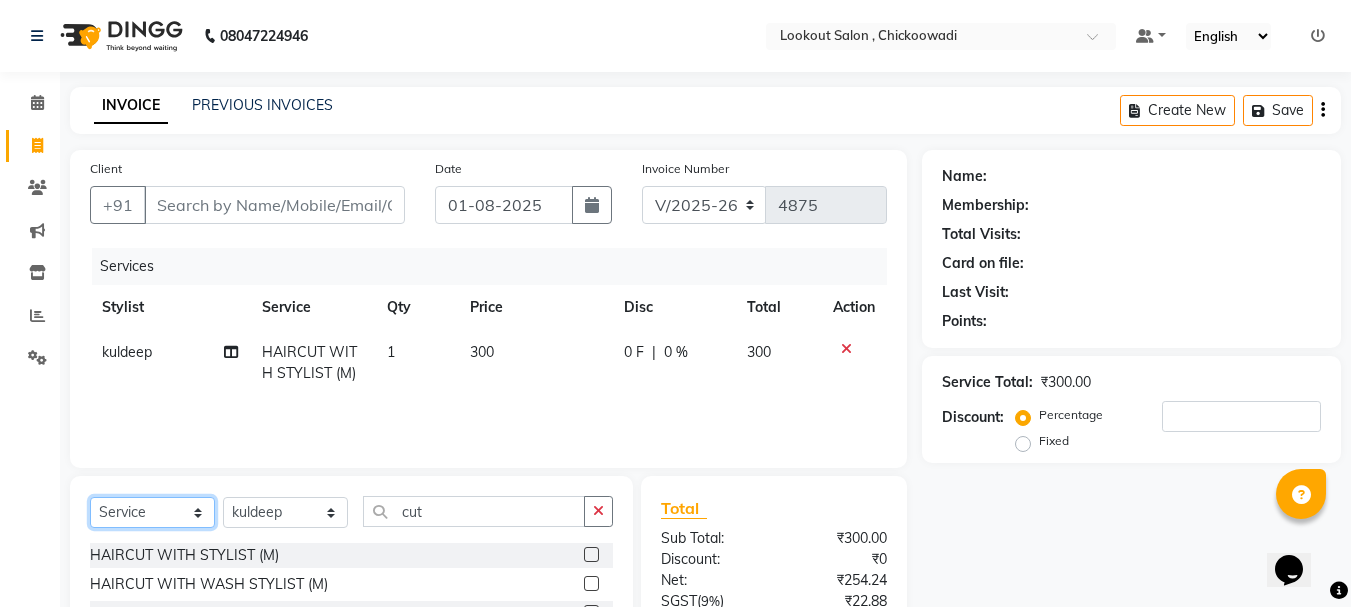 select on "product" 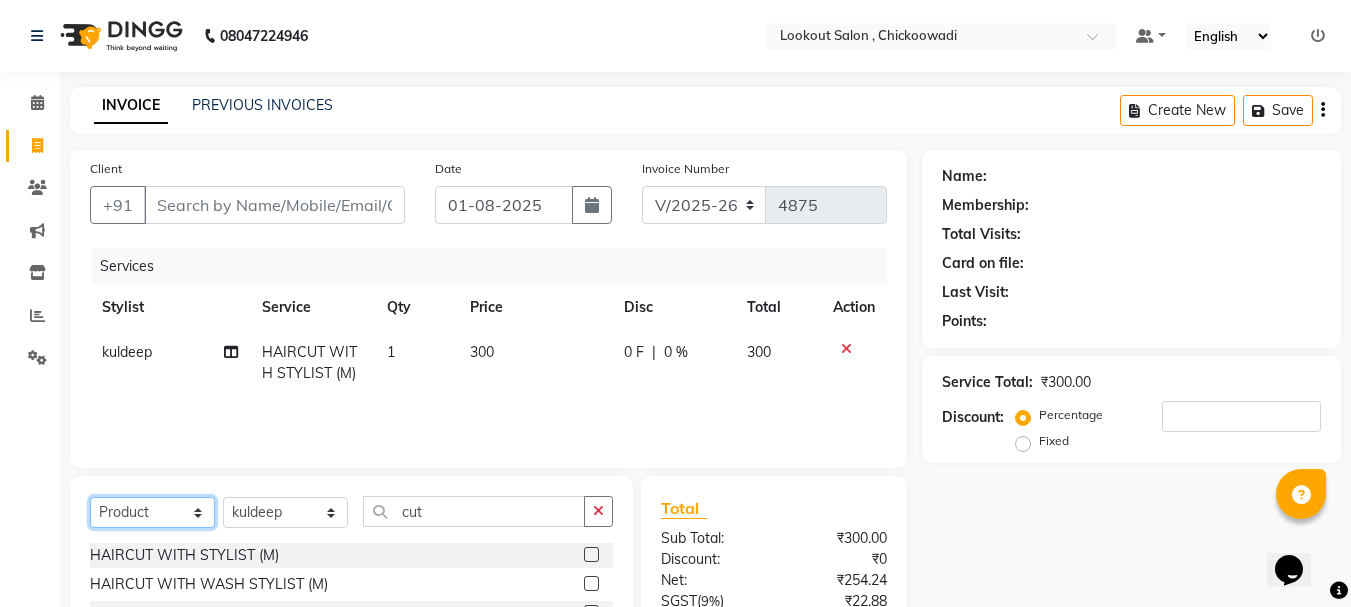 click on "Select  Service  Product  Membership  Package Voucher Prepaid Gift Card" 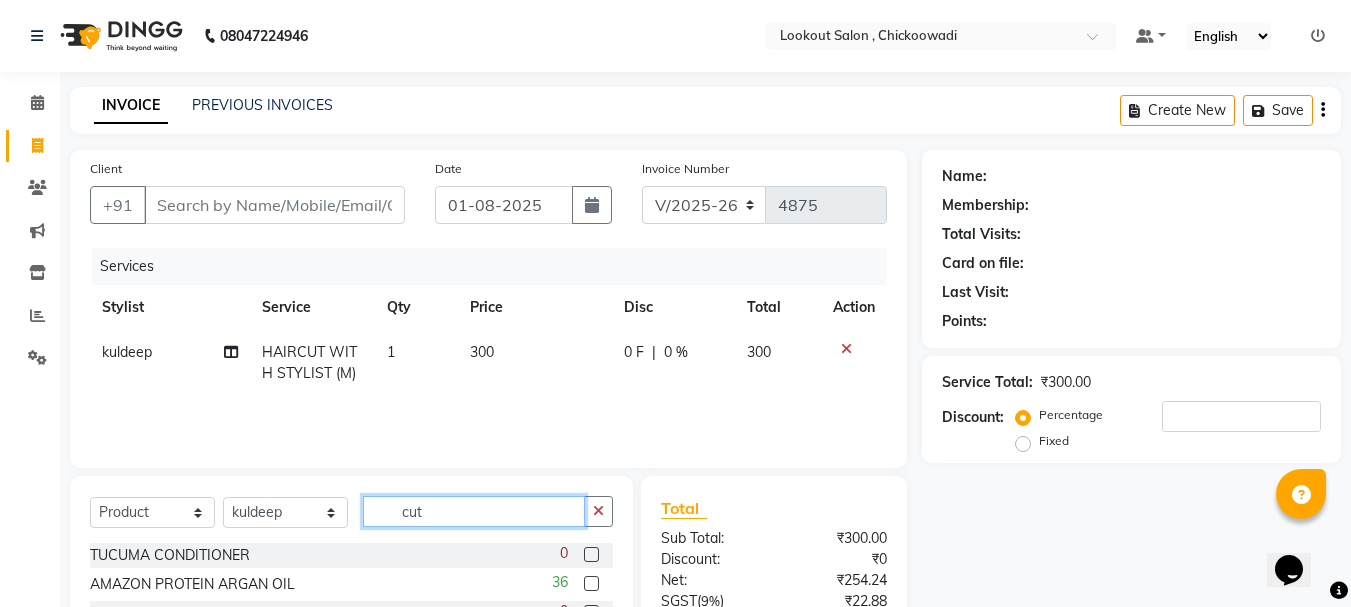 click on "cut" 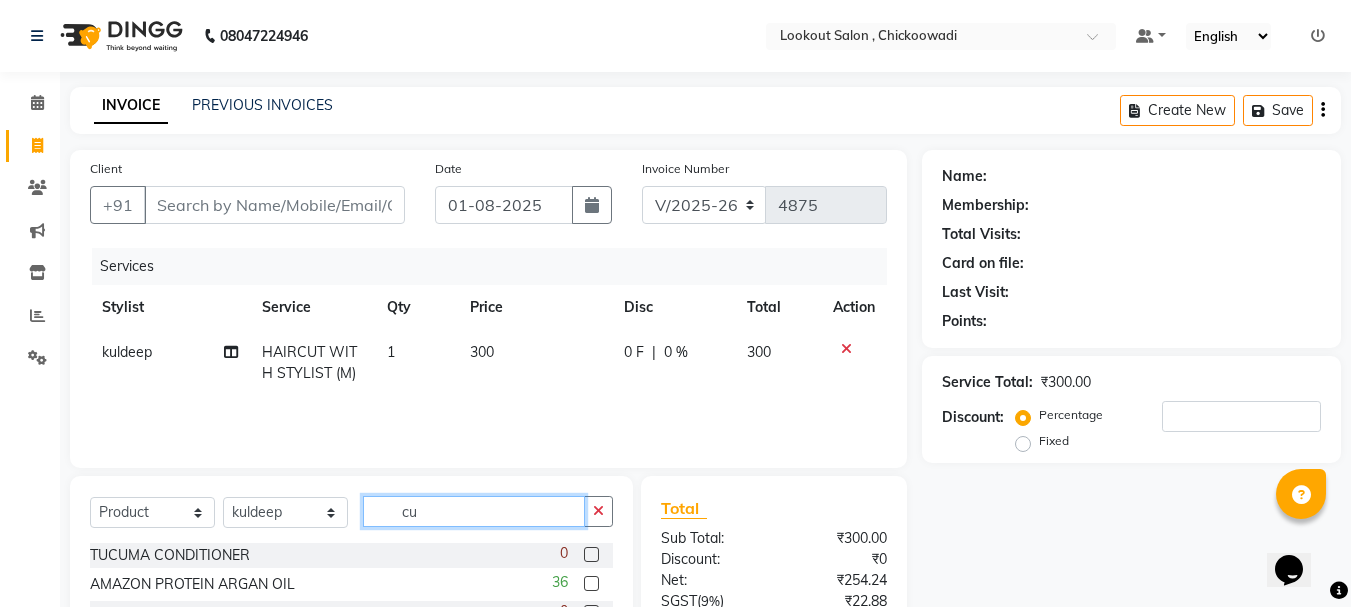 type on "c" 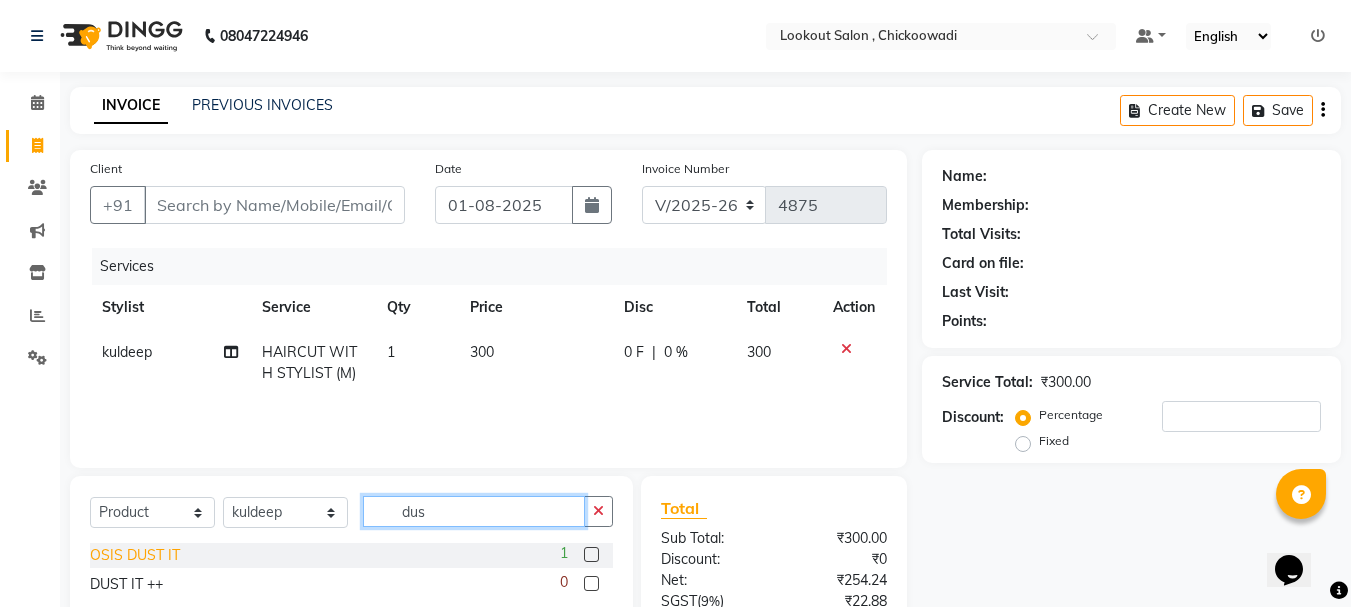 scroll, scrollTop: 193, scrollLeft: 0, axis: vertical 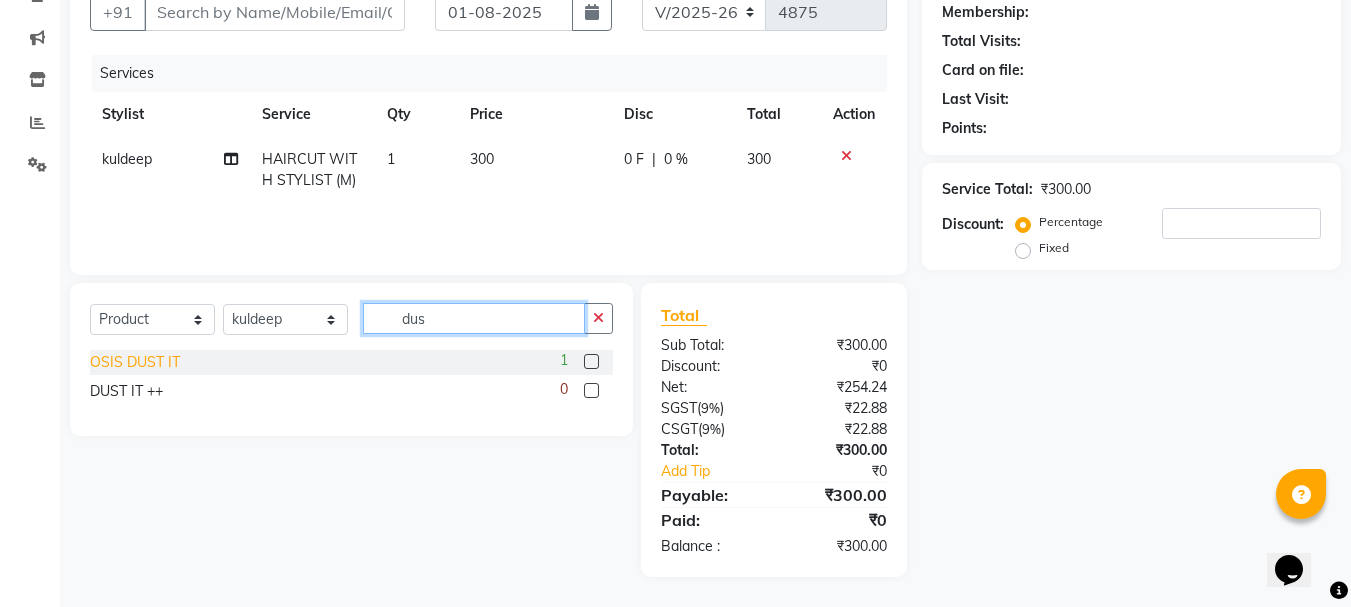 type on "dus" 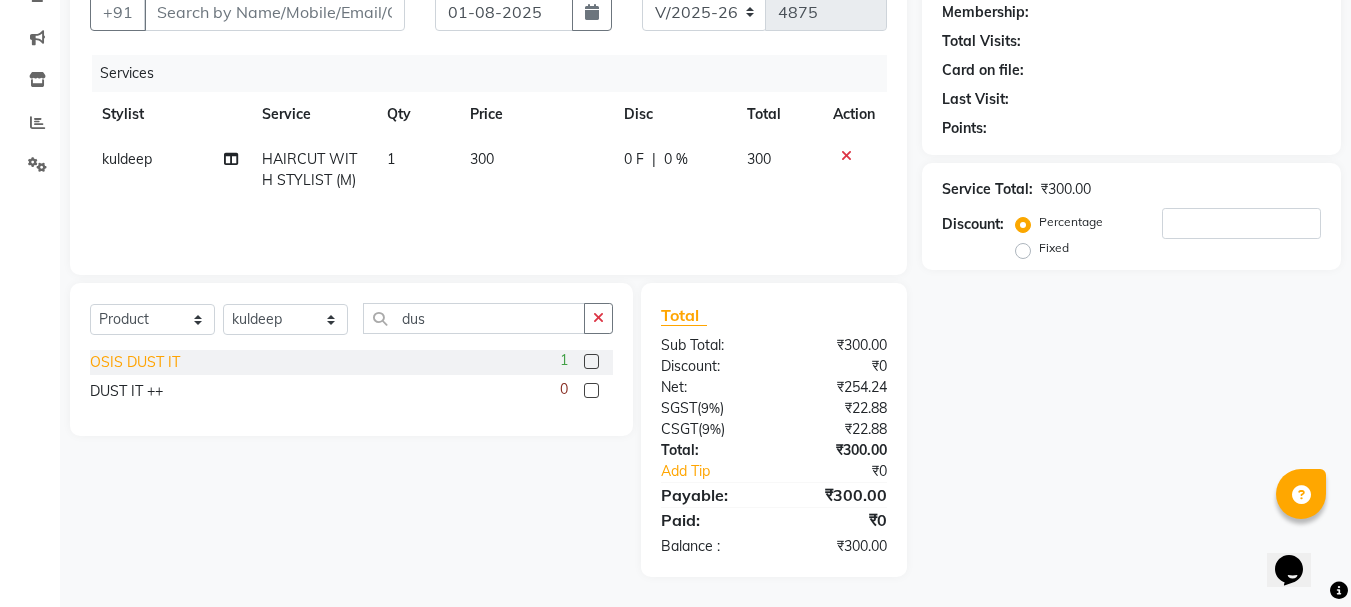 click on "OSIS DUST IT" 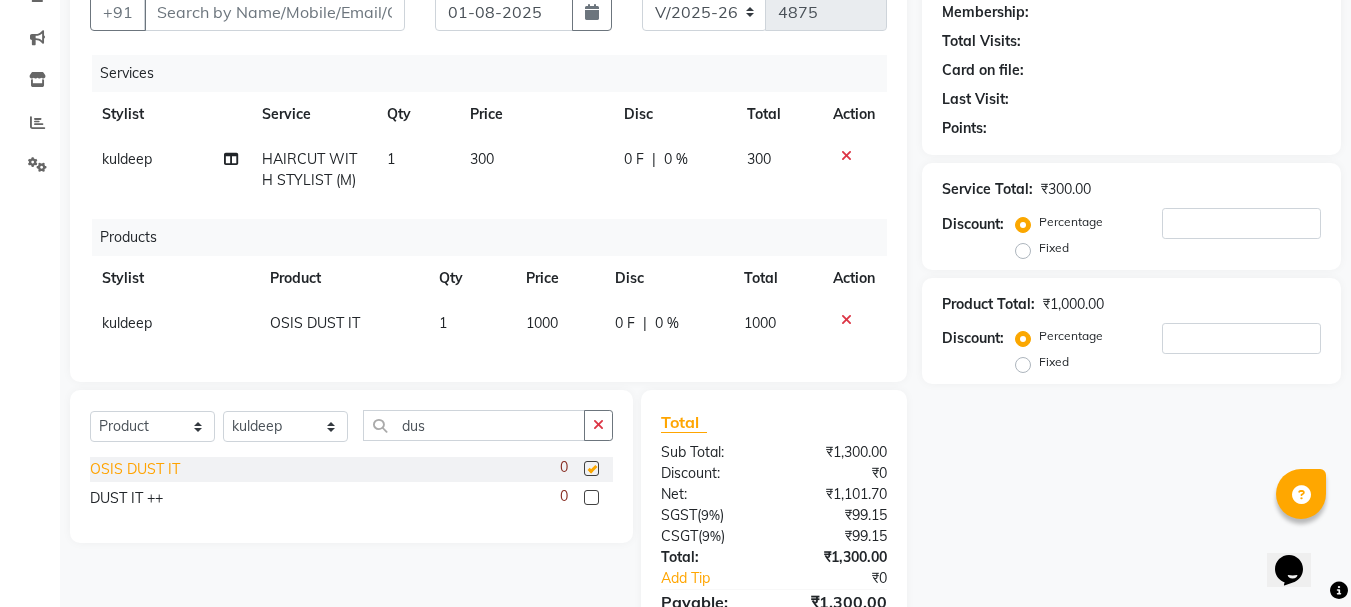 checkbox on "false" 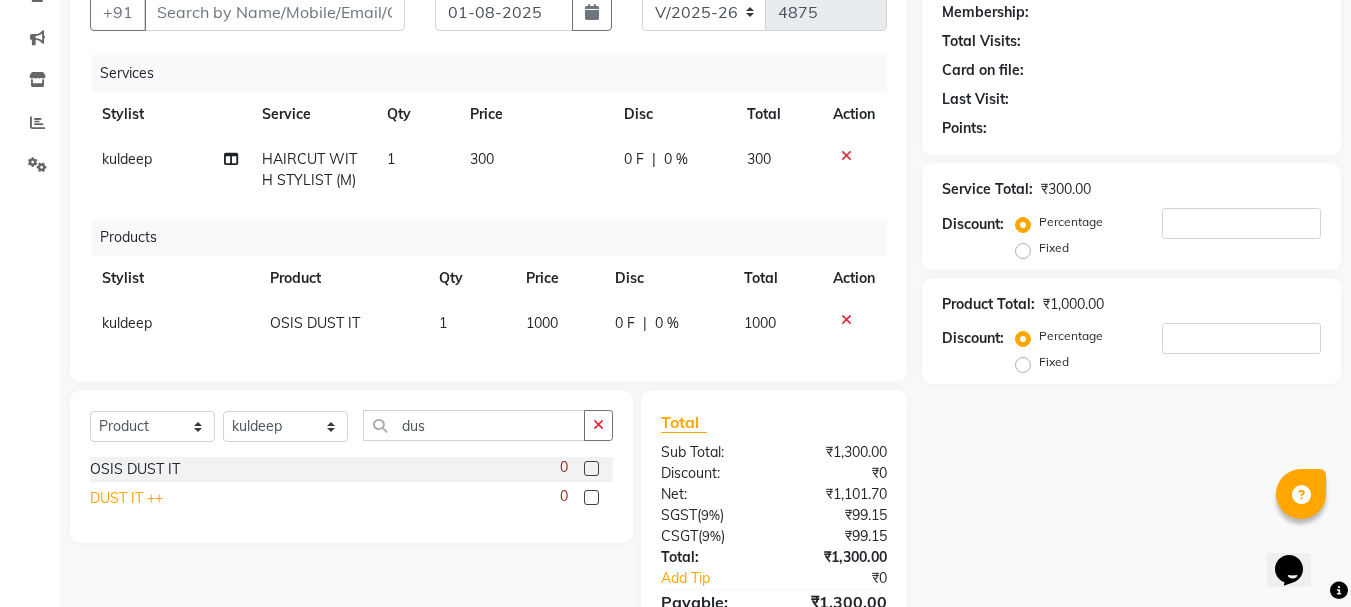 click on "DUST IT  ++" 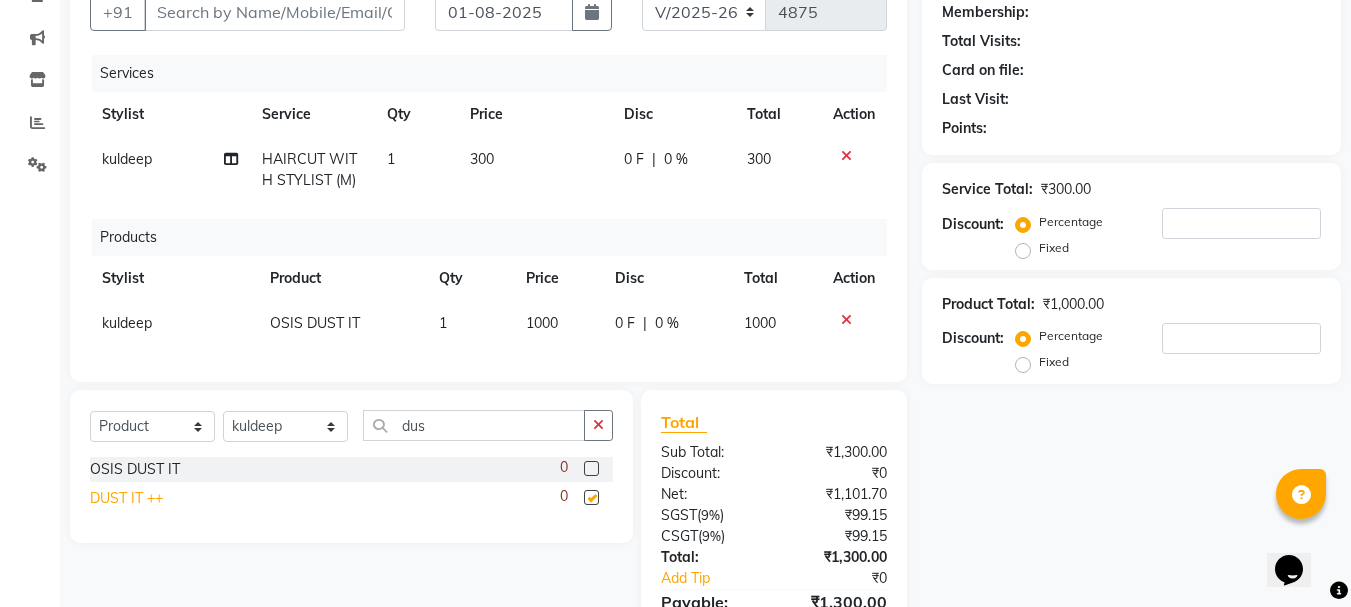 checkbox on "false" 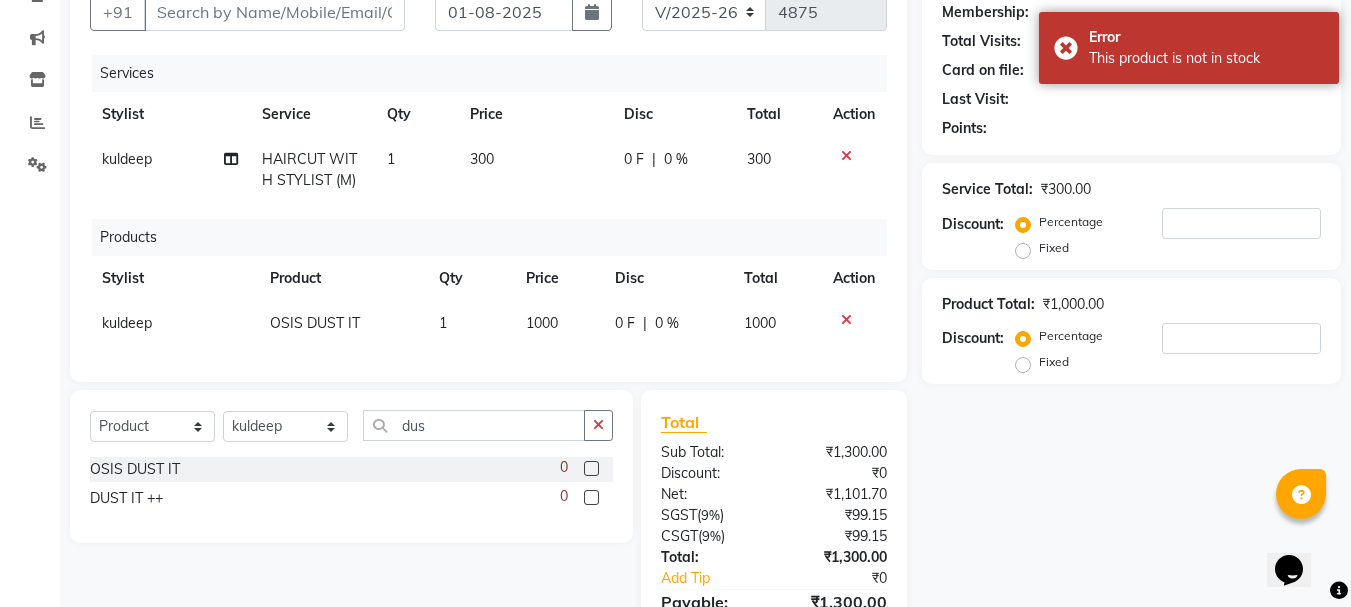 click 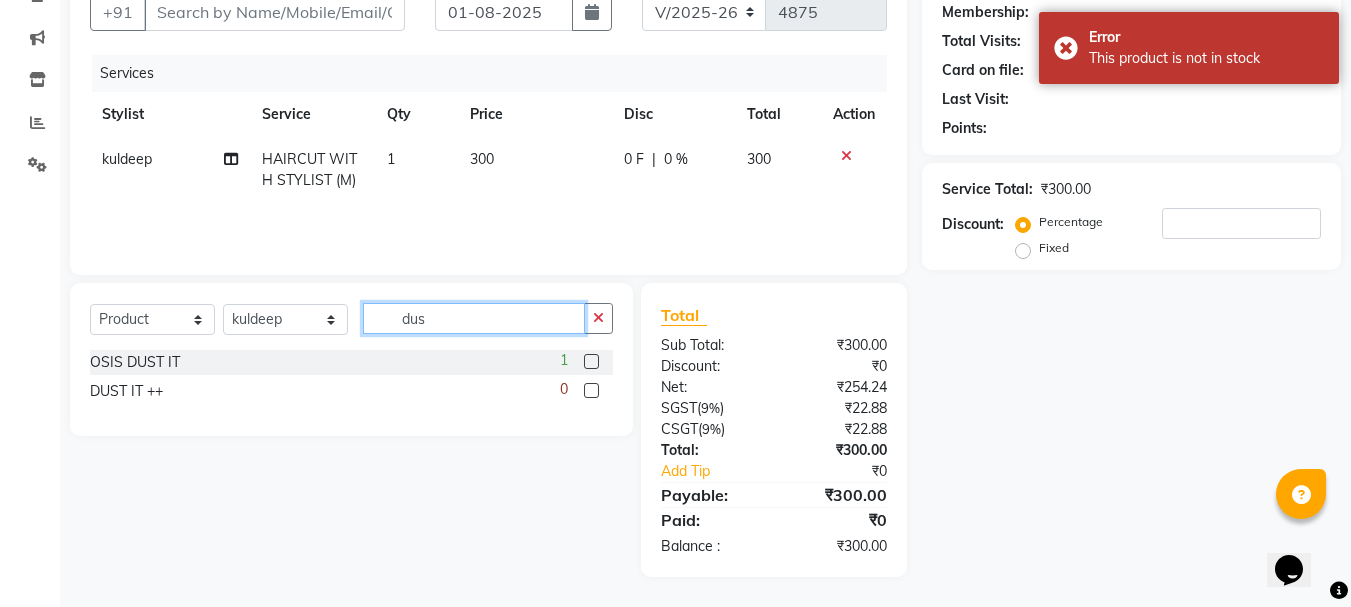 click on "dus" 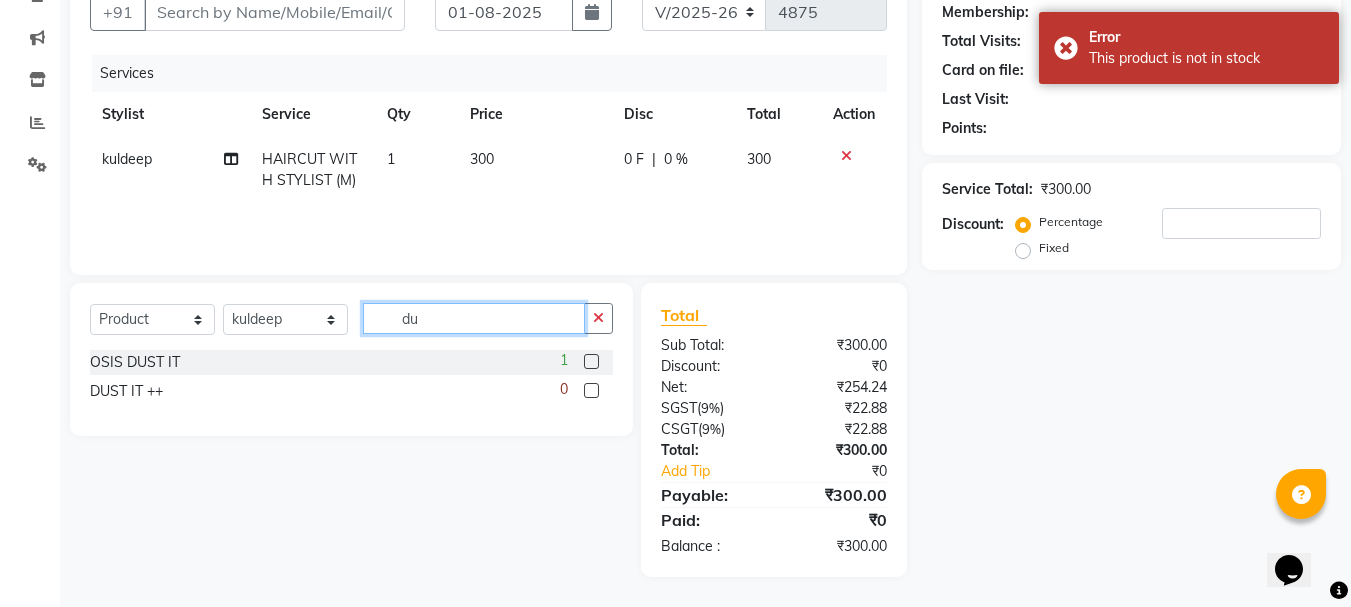 type on "d" 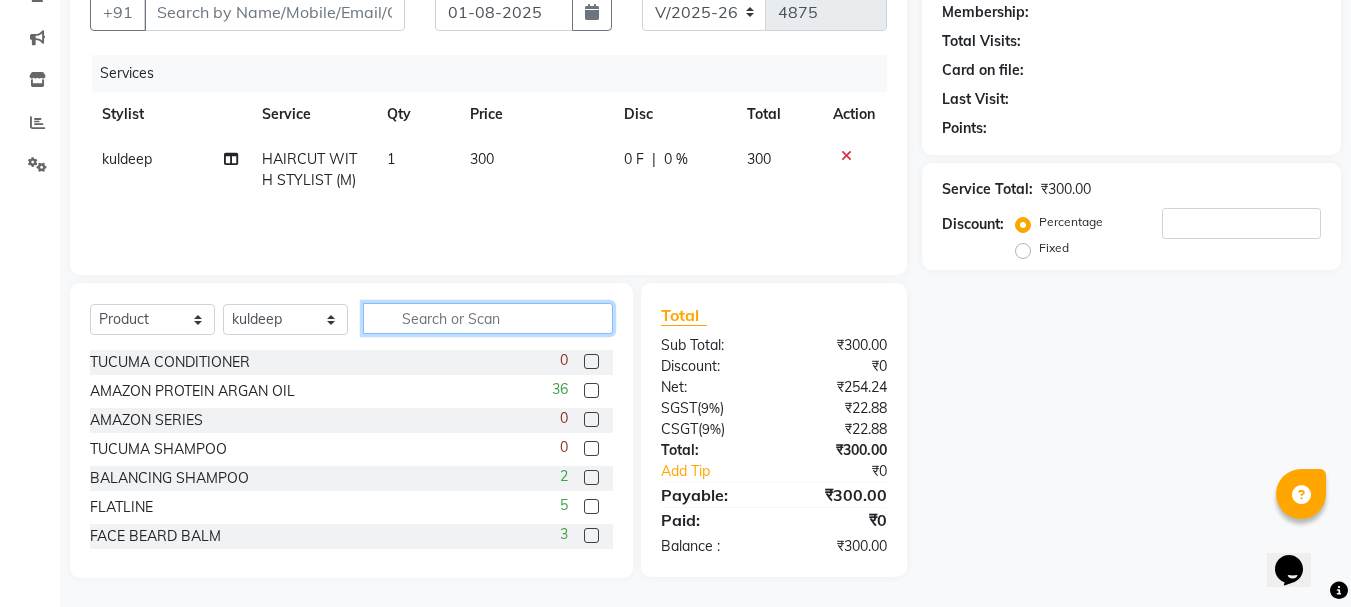 scroll, scrollTop: 0, scrollLeft: 0, axis: both 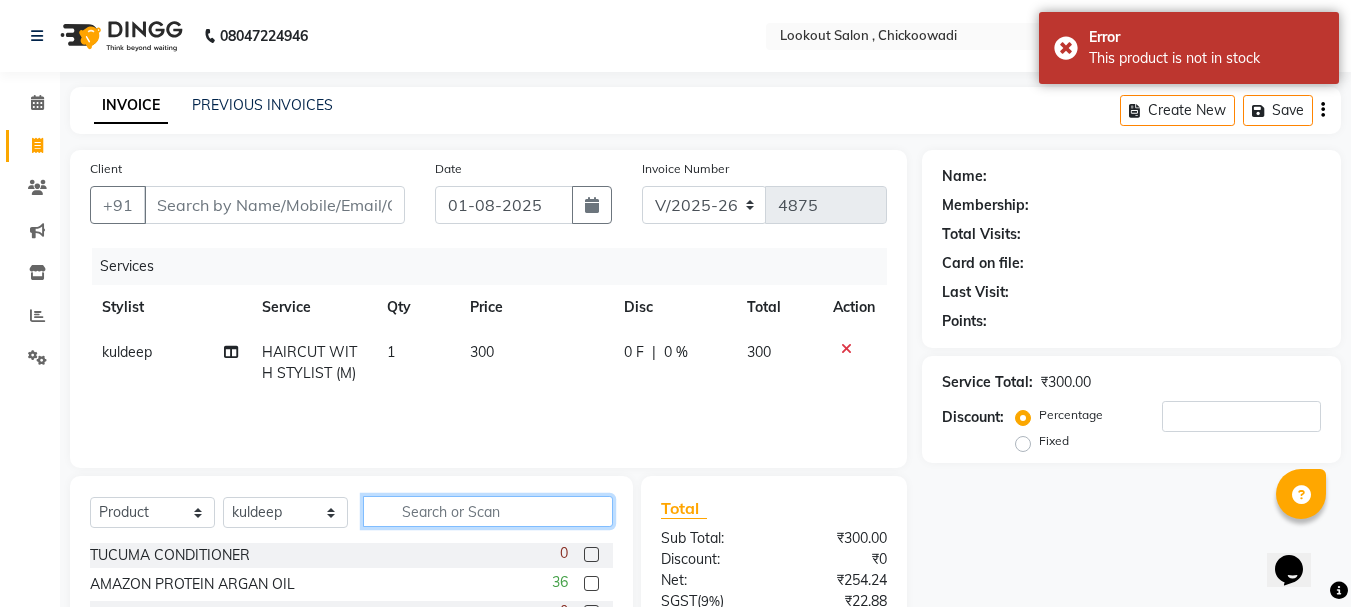 type 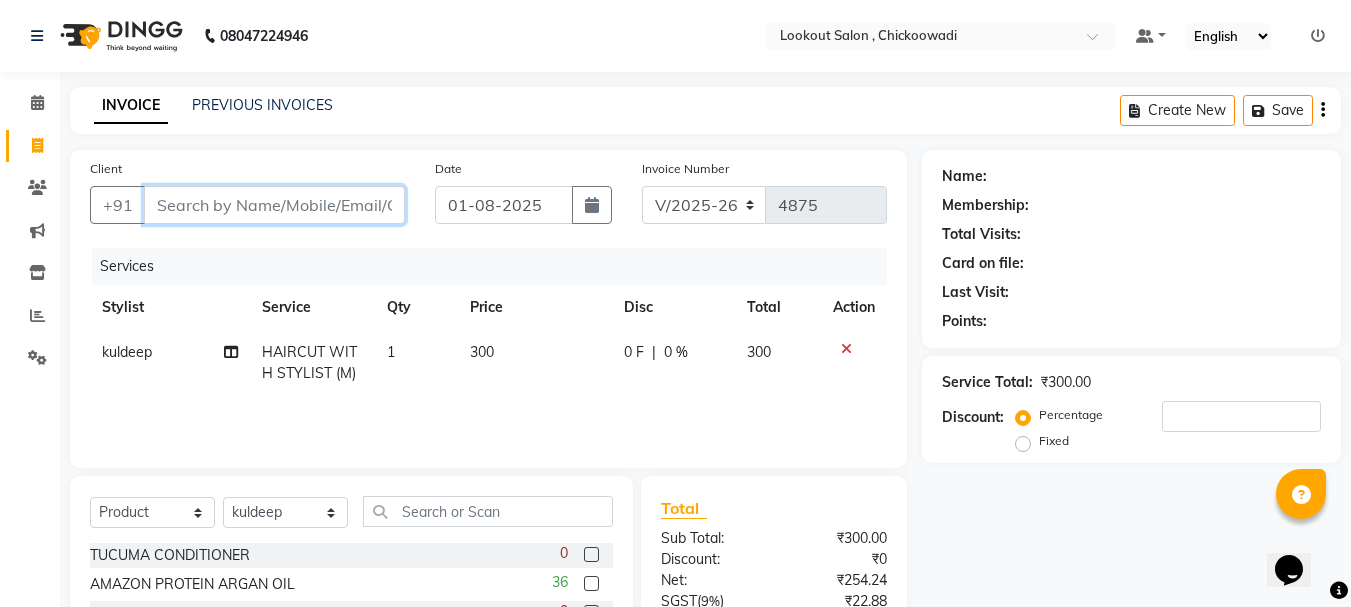 click on "Client" at bounding box center (274, 205) 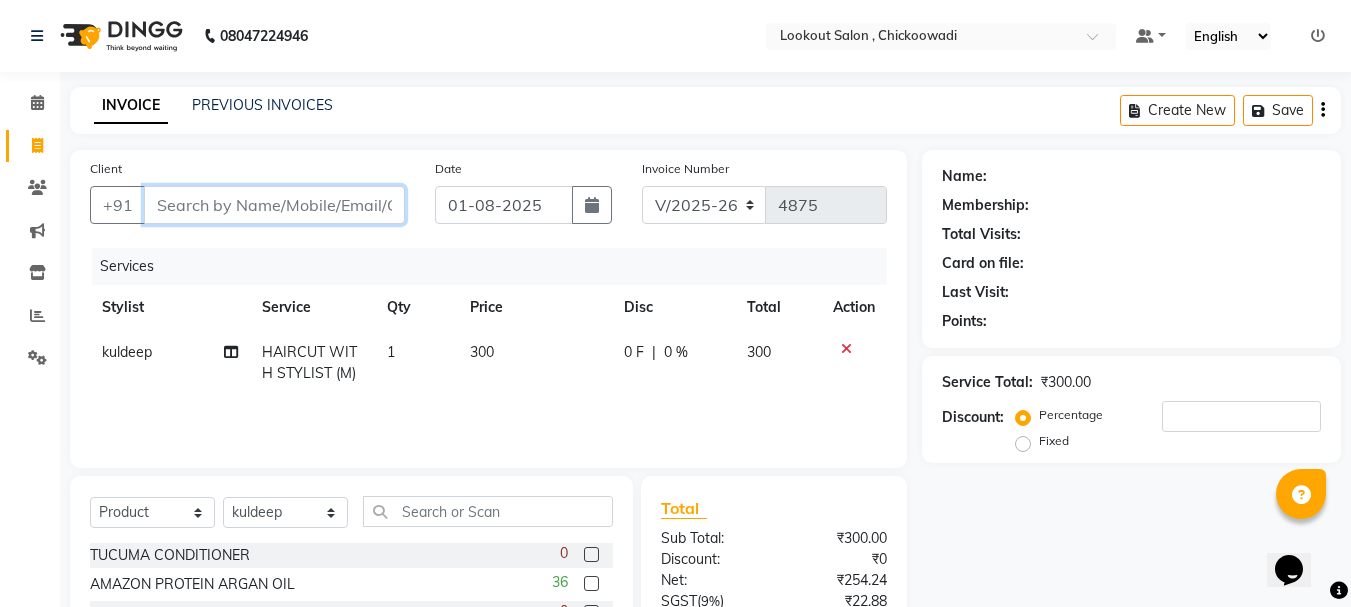 type on "9" 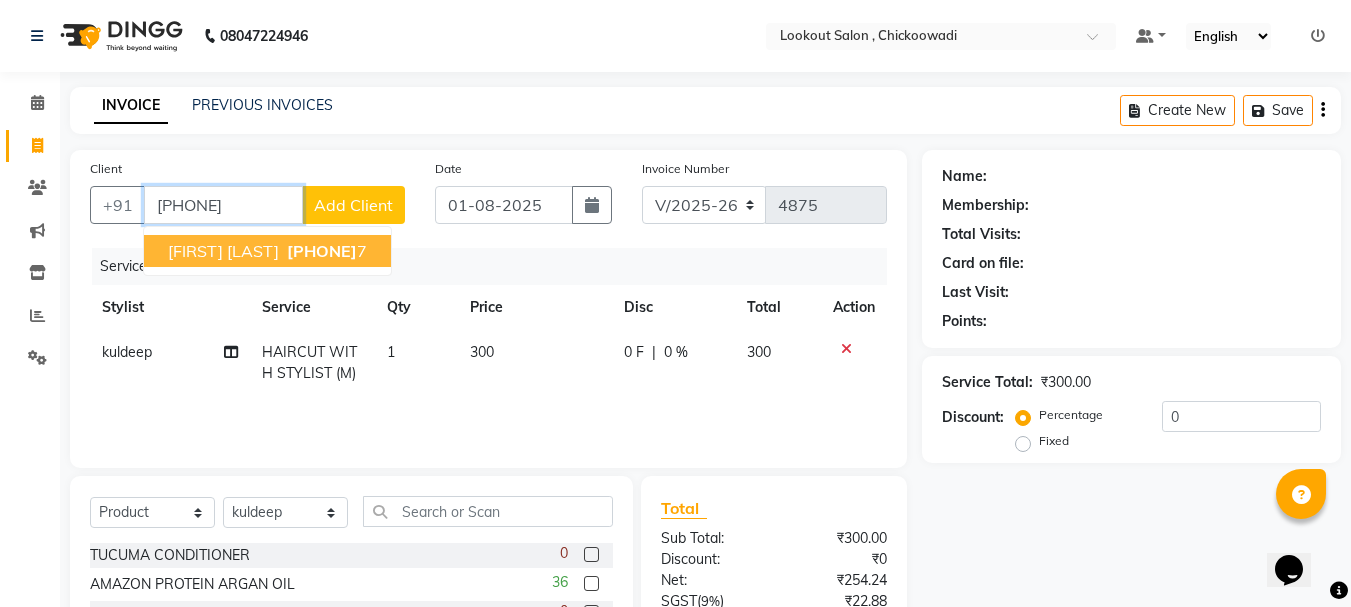 type on "[PHONE]" 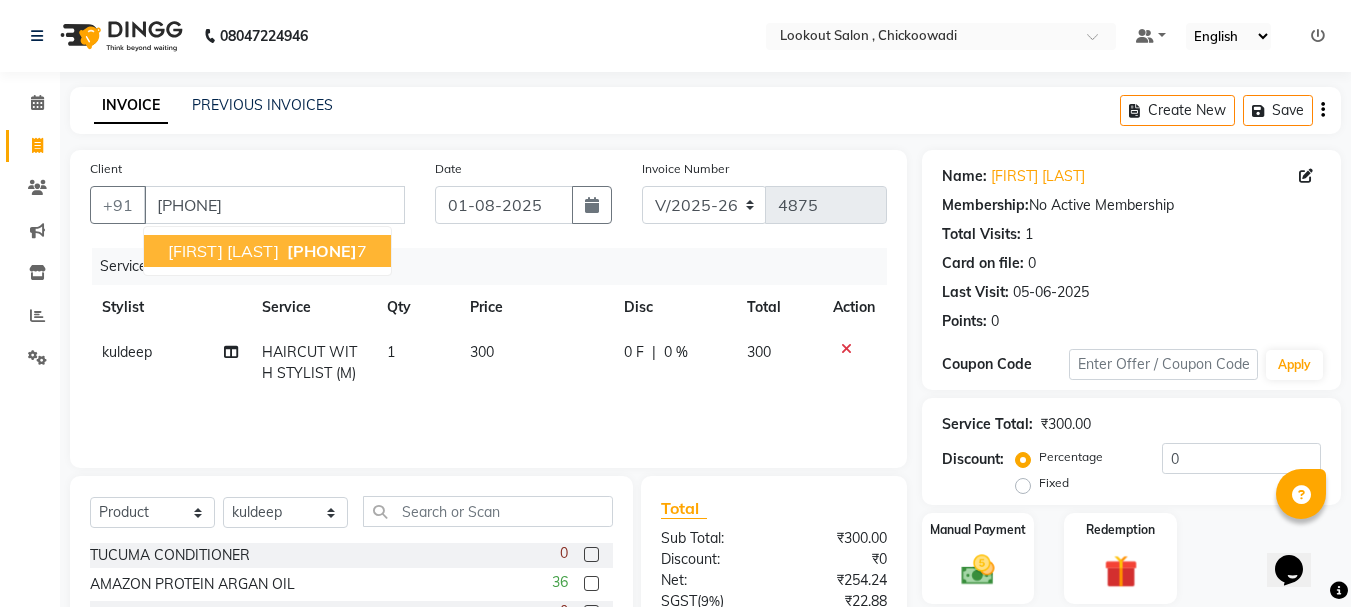click on "[FIRST] [LAST]" at bounding box center (223, 251) 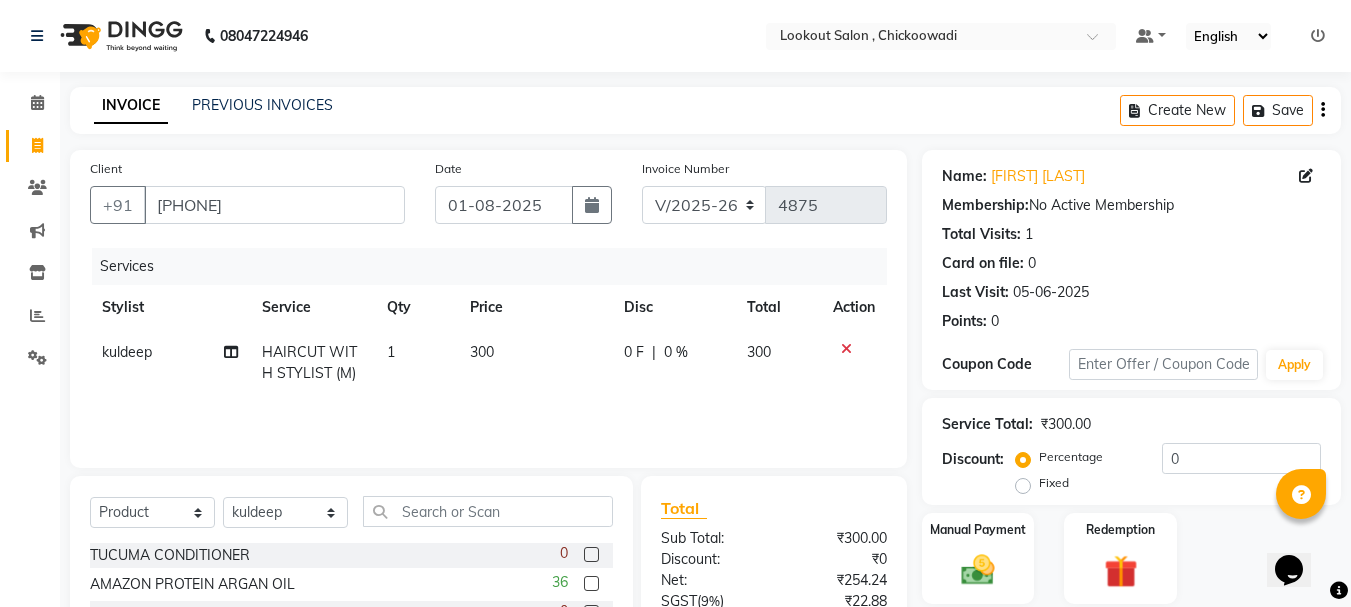 scroll, scrollTop: 194, scrollLeft: 0, axis: vertical 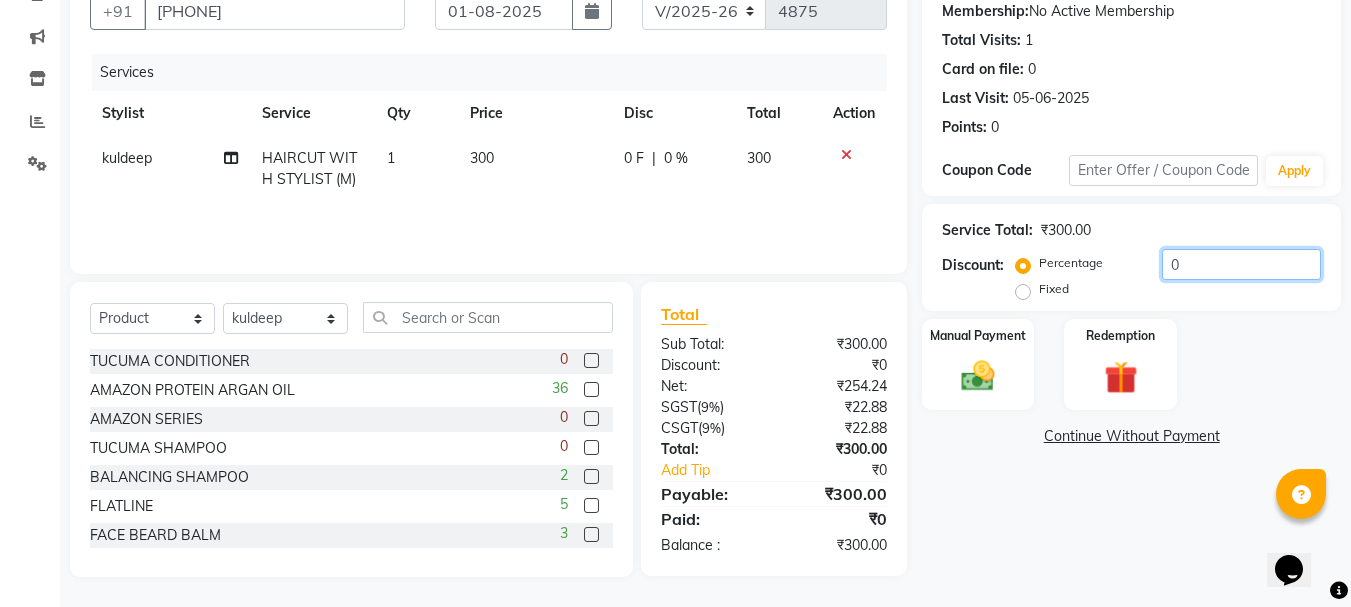click on "0" 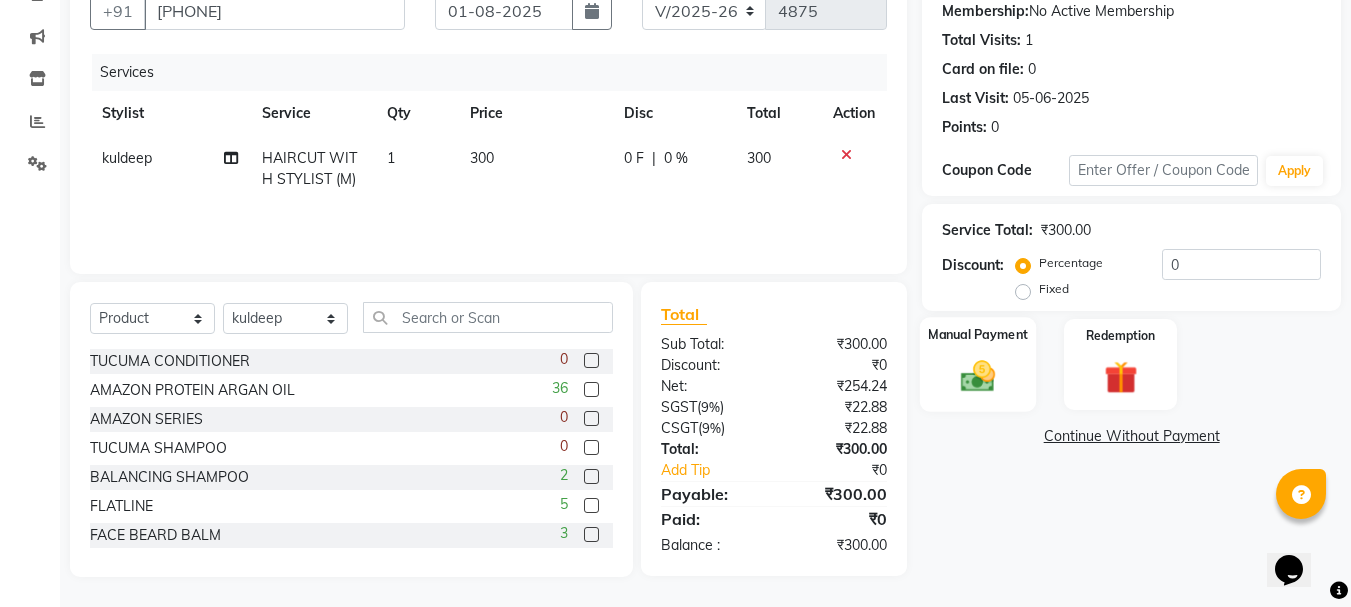 click 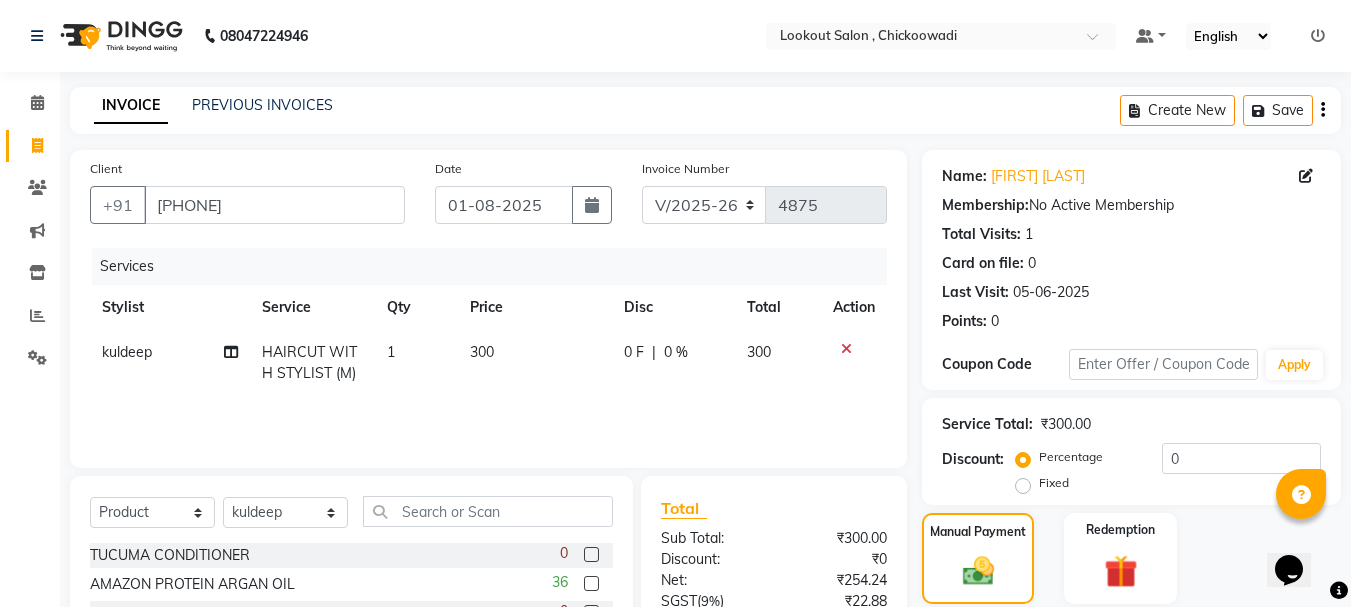 scroll, scrollTop: 196, scrollLeft: 0, axis: vertical 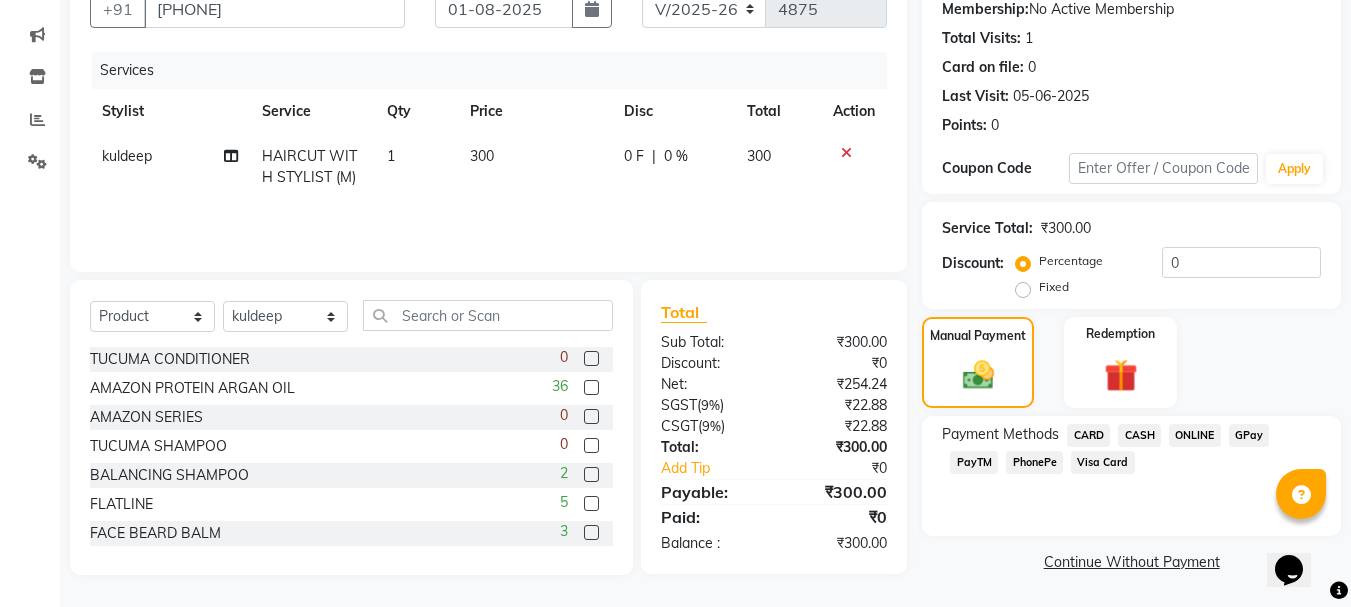 click on "CASH" 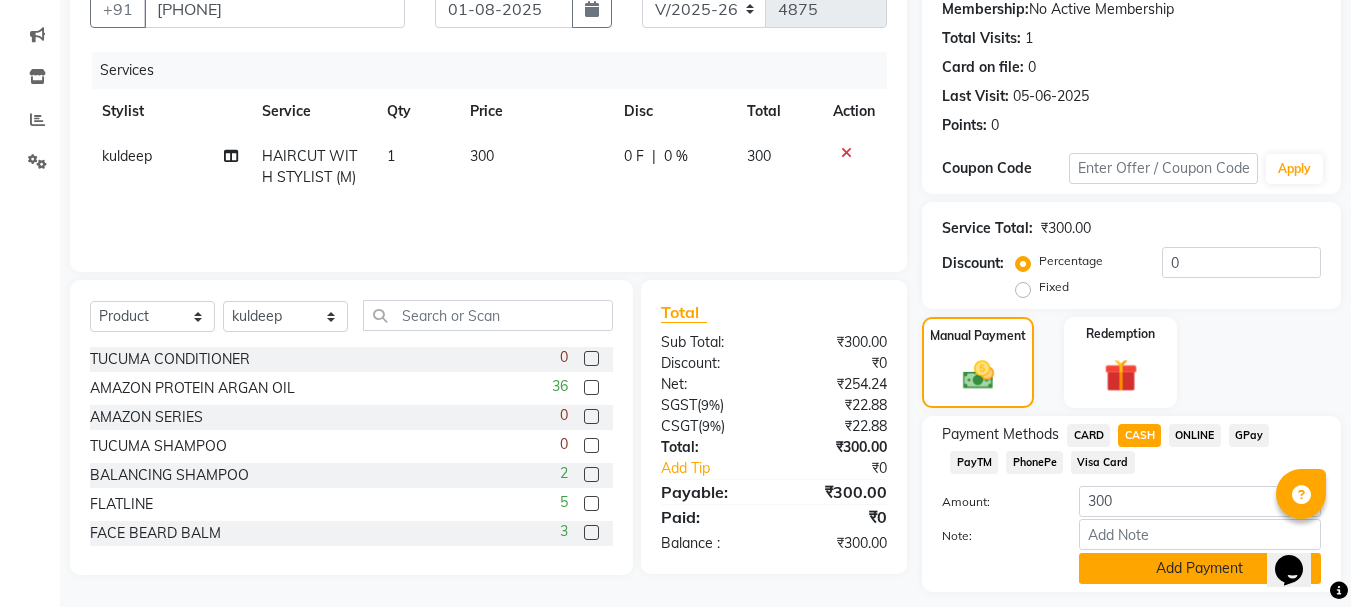 click on "Add Payment" 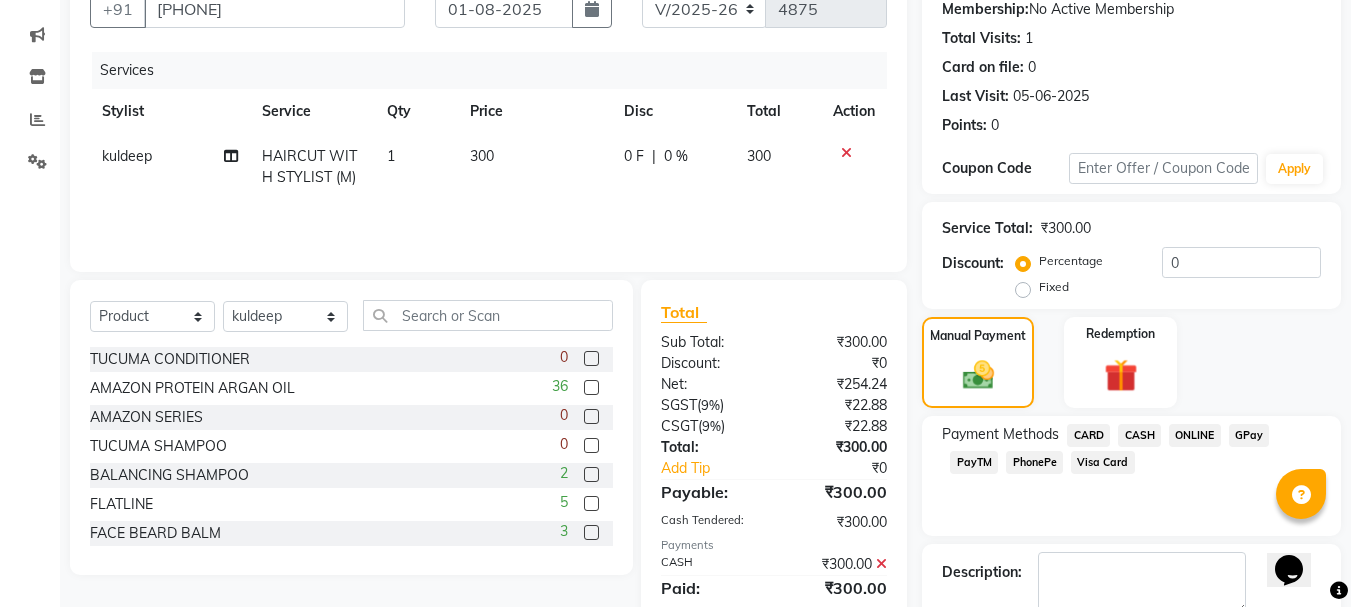 click on "Checkout" 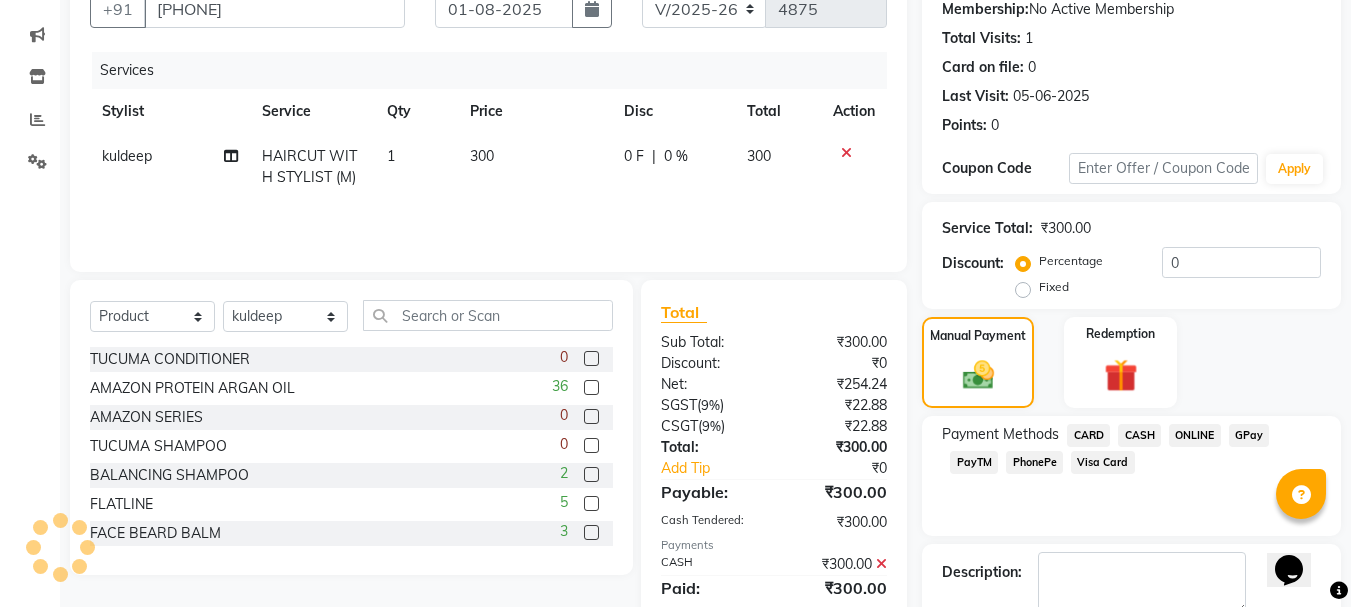 scroll, scrollTop: 309, scrollLeft: 0, axis: vertical 